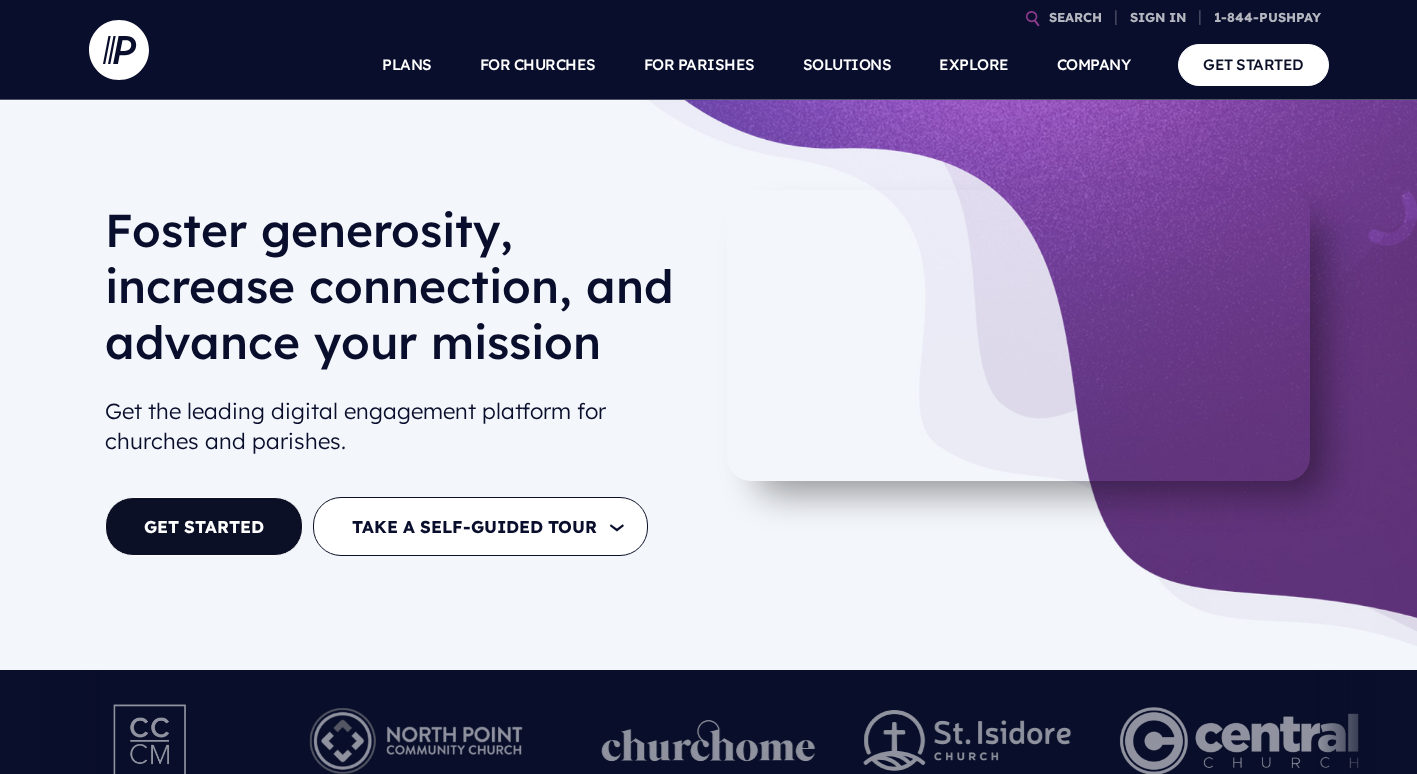 scroll, scrollTop: 0, scrollLeft: 0, axis: both 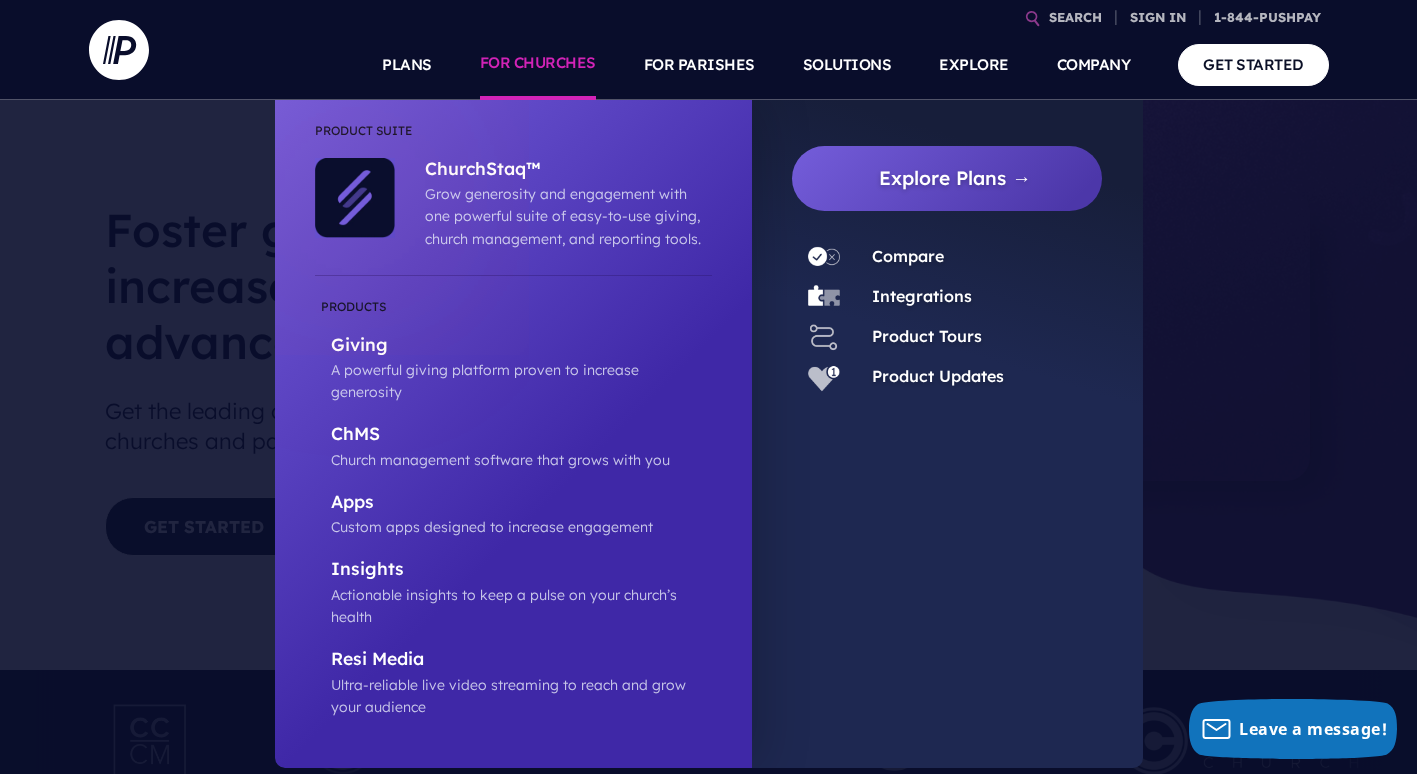 click on "FOR CHURCHES" at bounding box center [538, 65] 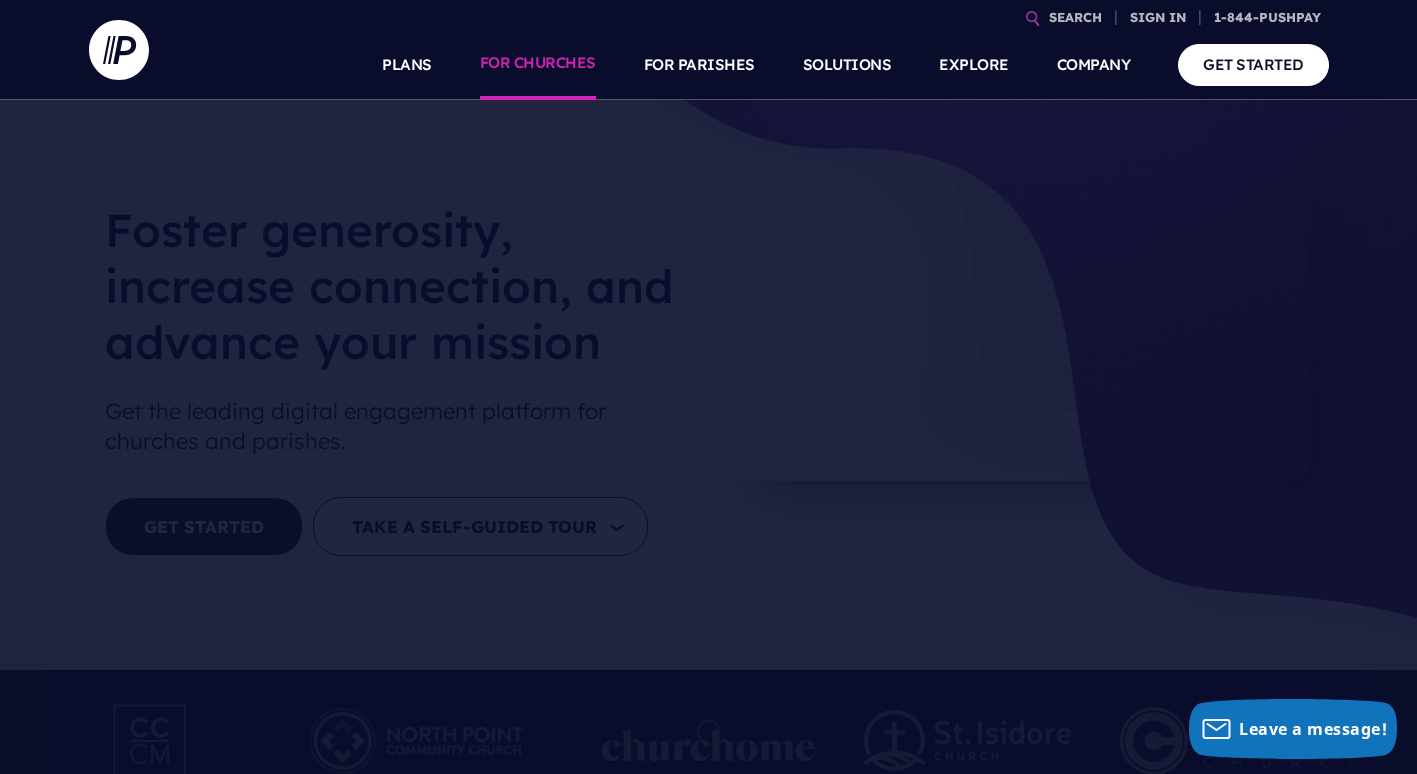 click on "FOR CHURCHES" at bounding box center (538, 65) 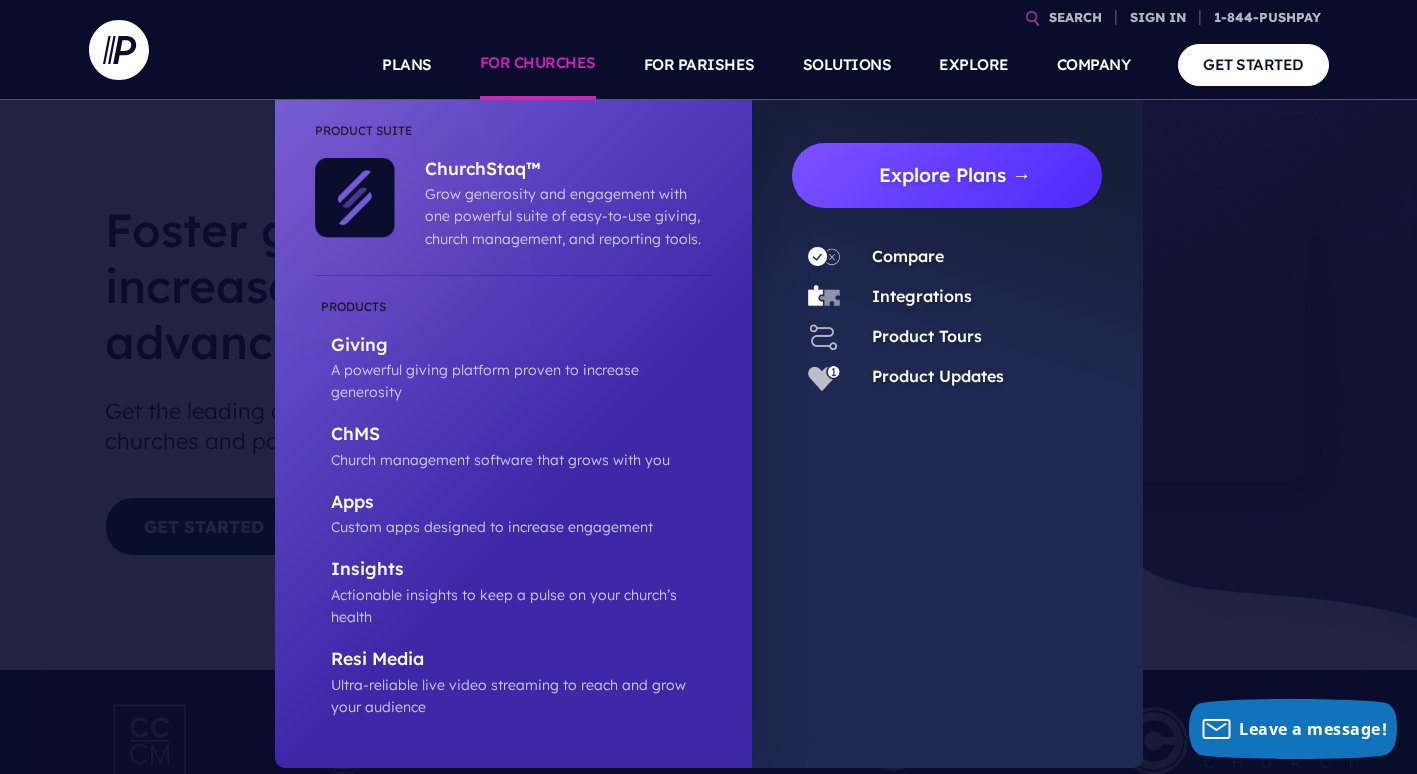 click on "Explore Plans →" at bounding box center [955, 175] 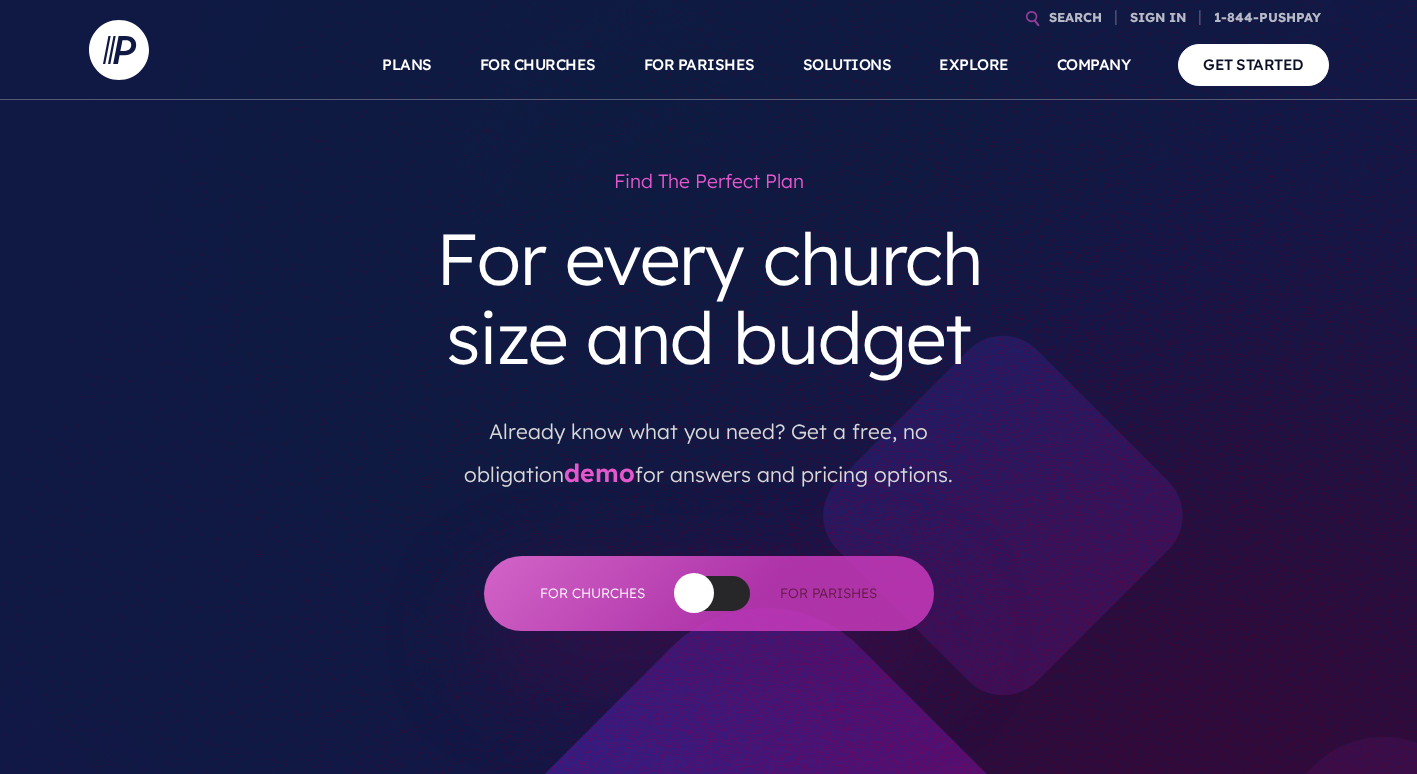 scroll, scrollTop: 0, scrollLeft: 0, axis: both 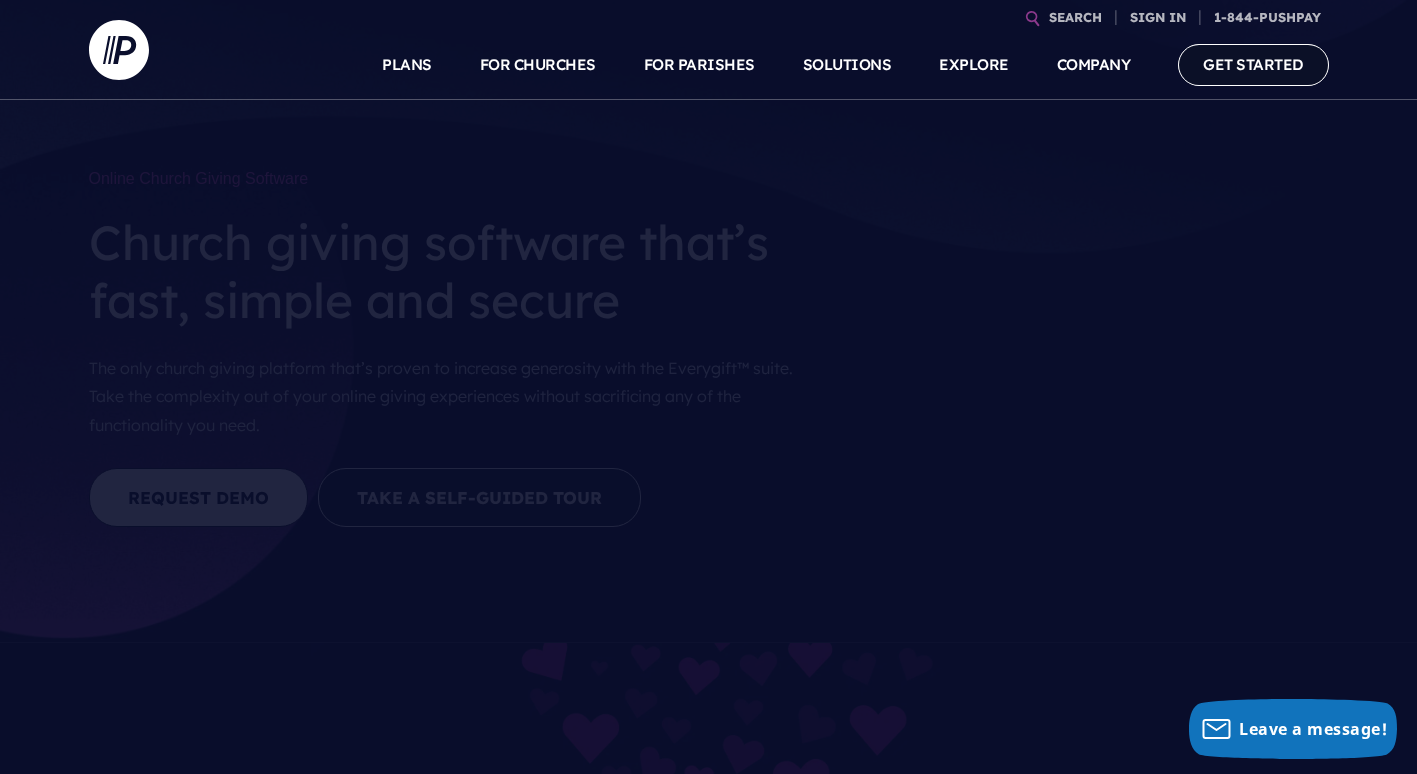 click on "GET STARTED" at bounding box center [1253, 64] 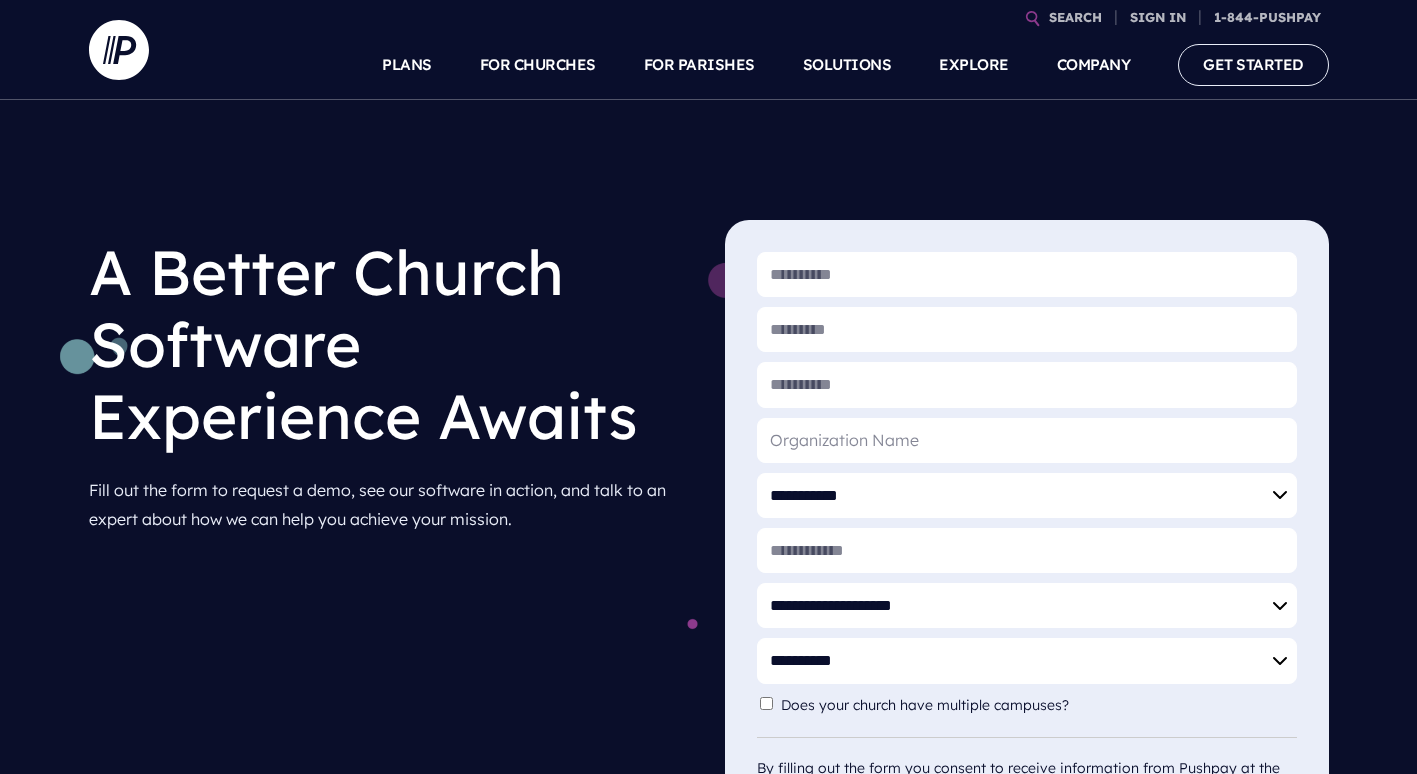 scroll, scrollTop: 0, scrollLeft: 0, axis: both 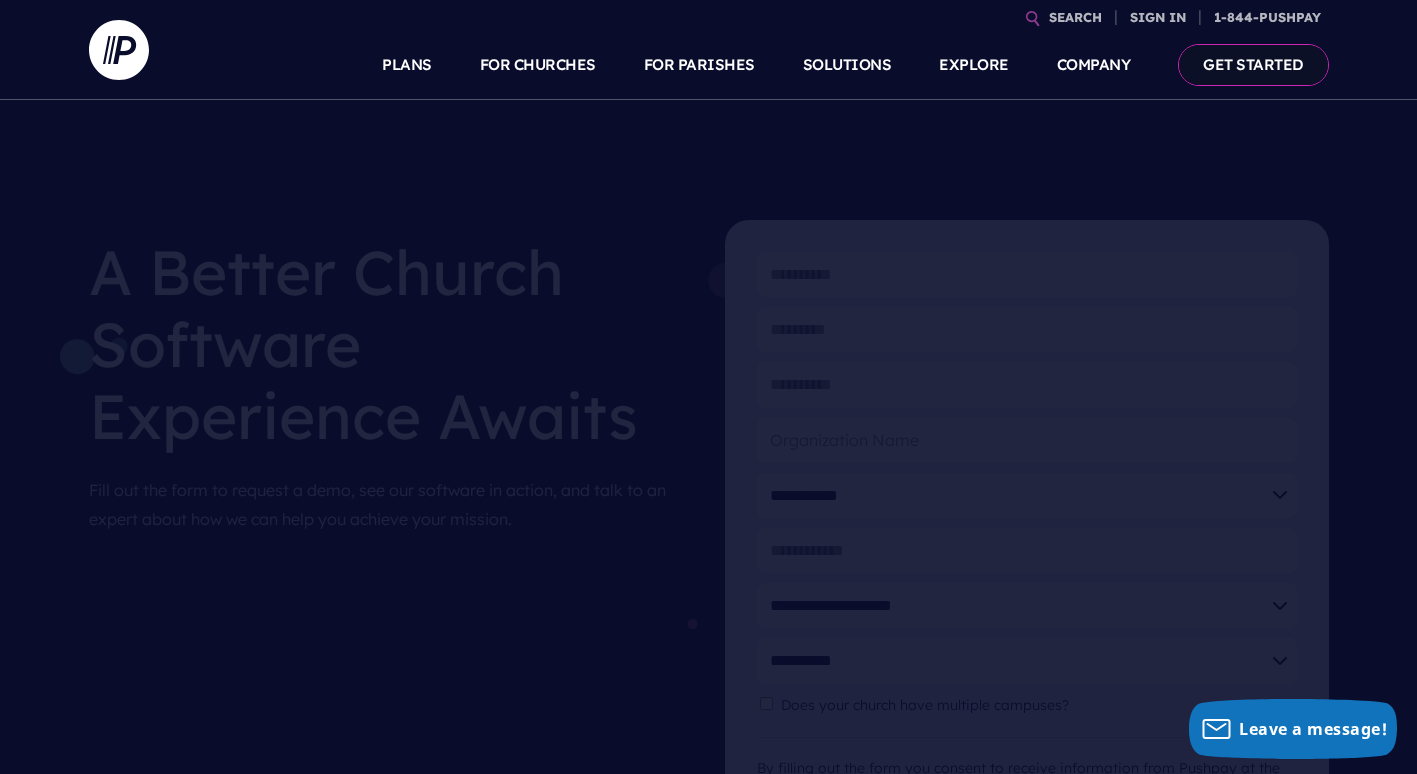 click on "GET STARTED" at bounding box center [1253, 64] 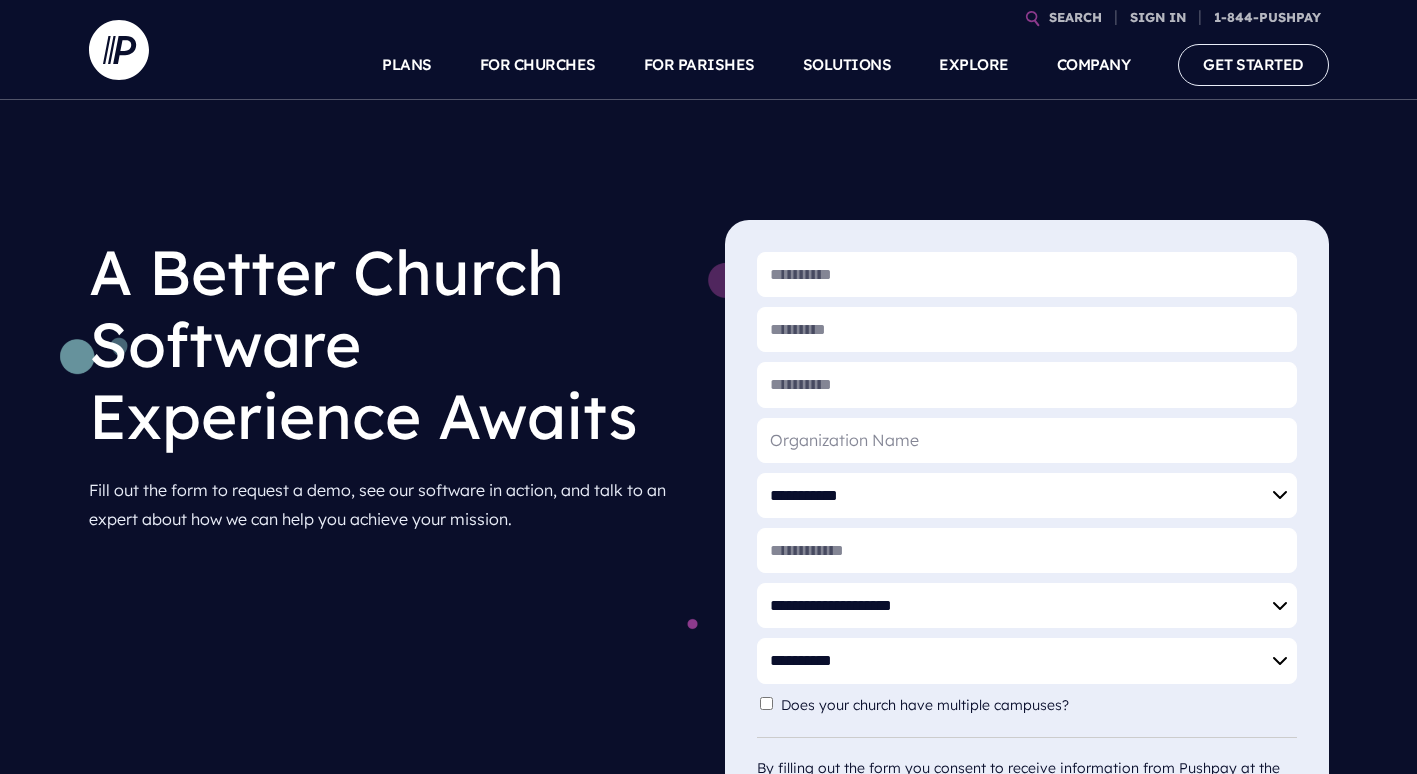 scroll, scrollTop: 0, scrollLeft: 0, axis: both 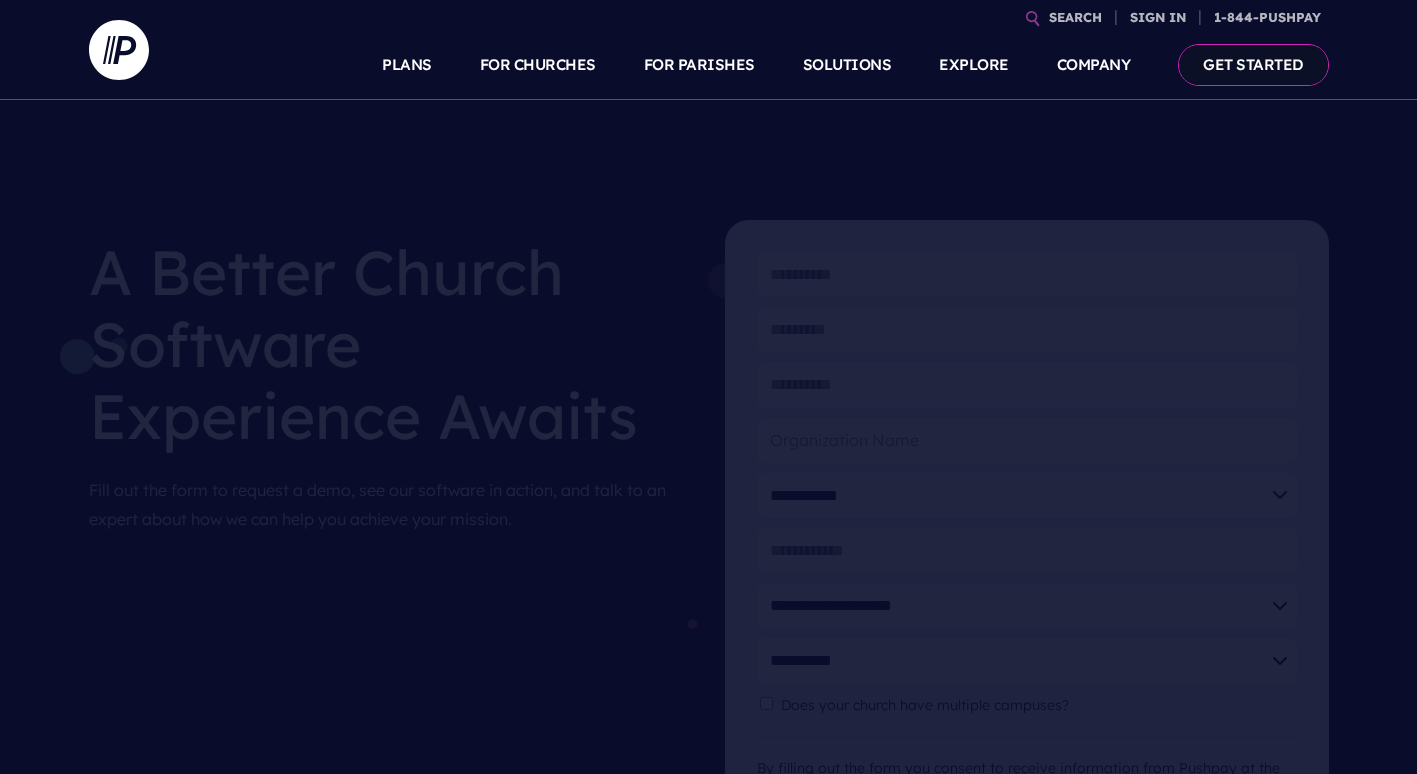 click on "GET STARTED" at bounding box center (1253, 64) 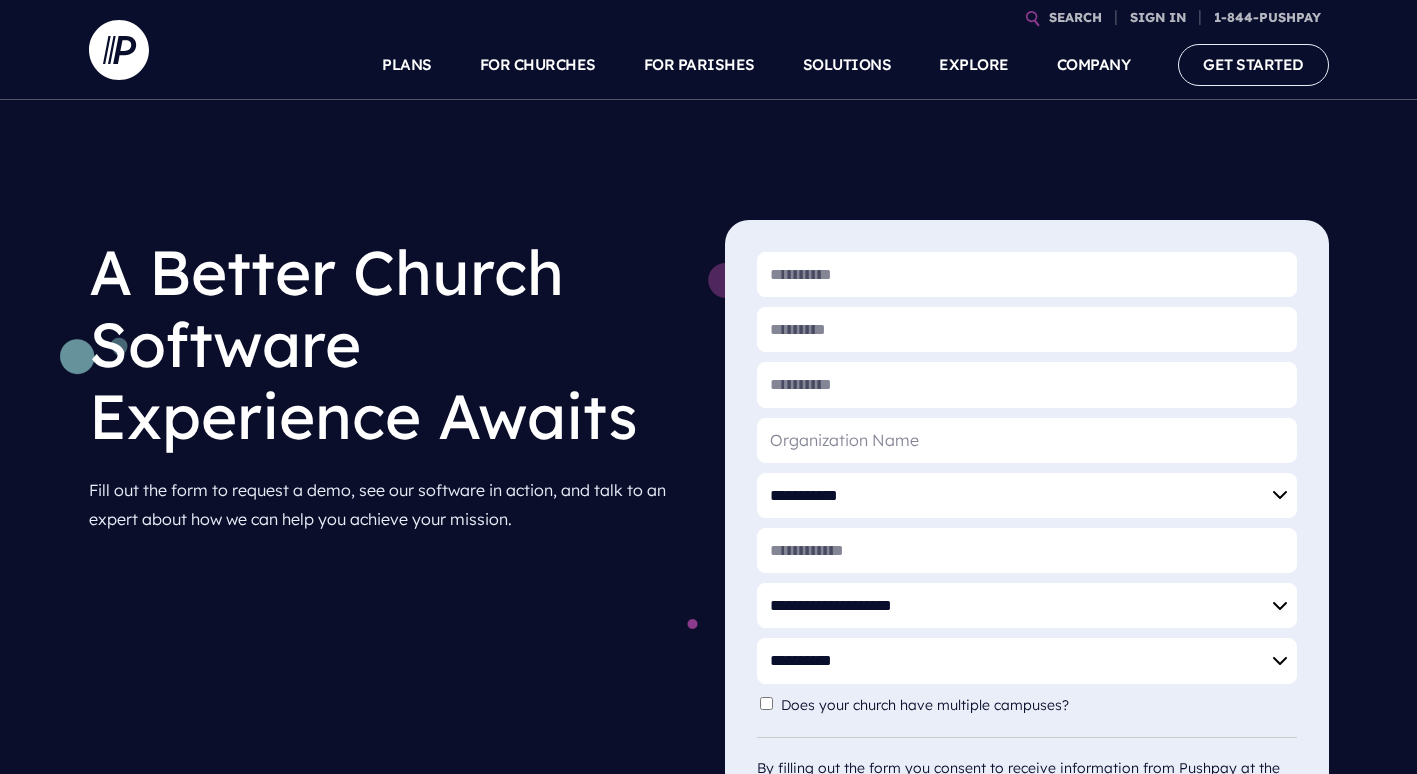 scroll, scrollTop: 0, scrollLeft: 0, axis: both 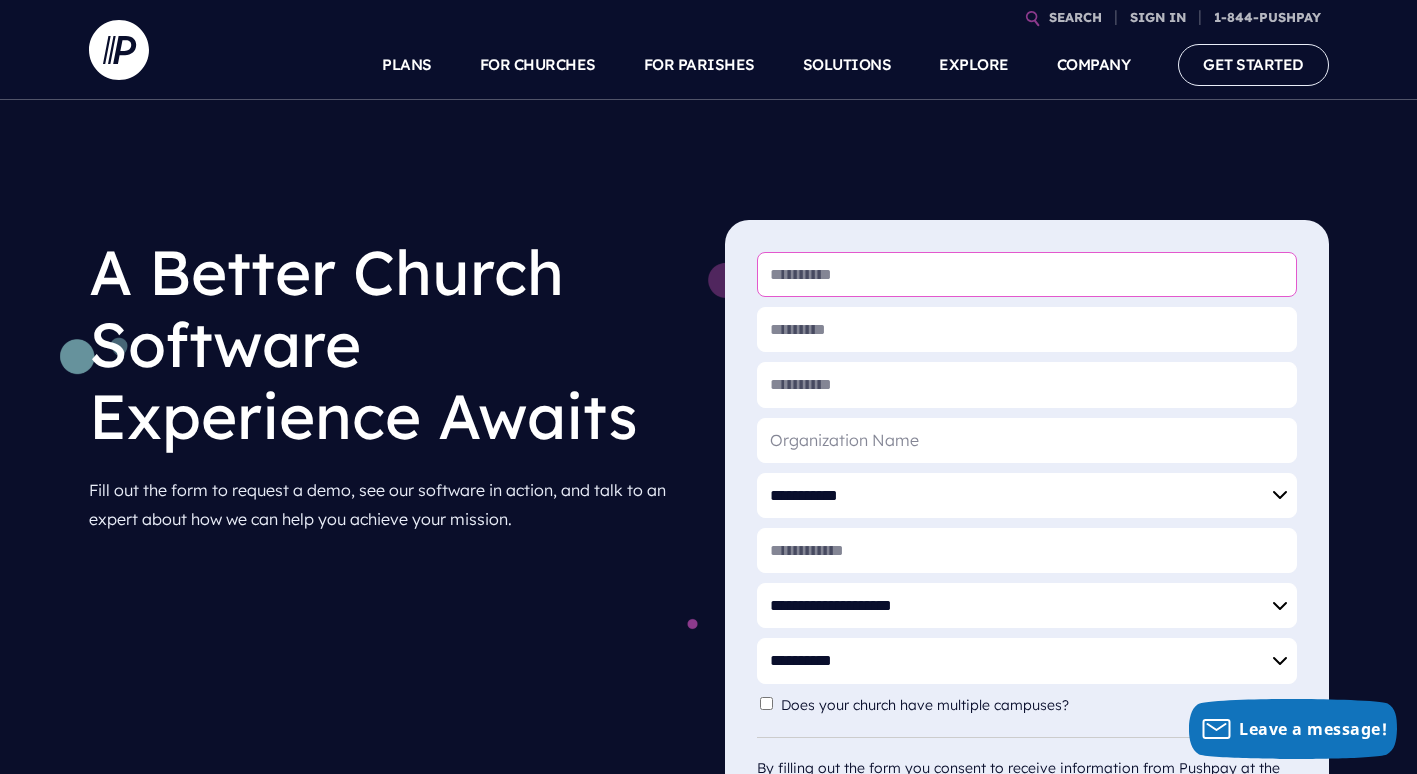 click on "* First Name" at bounding box center (1027, 274) 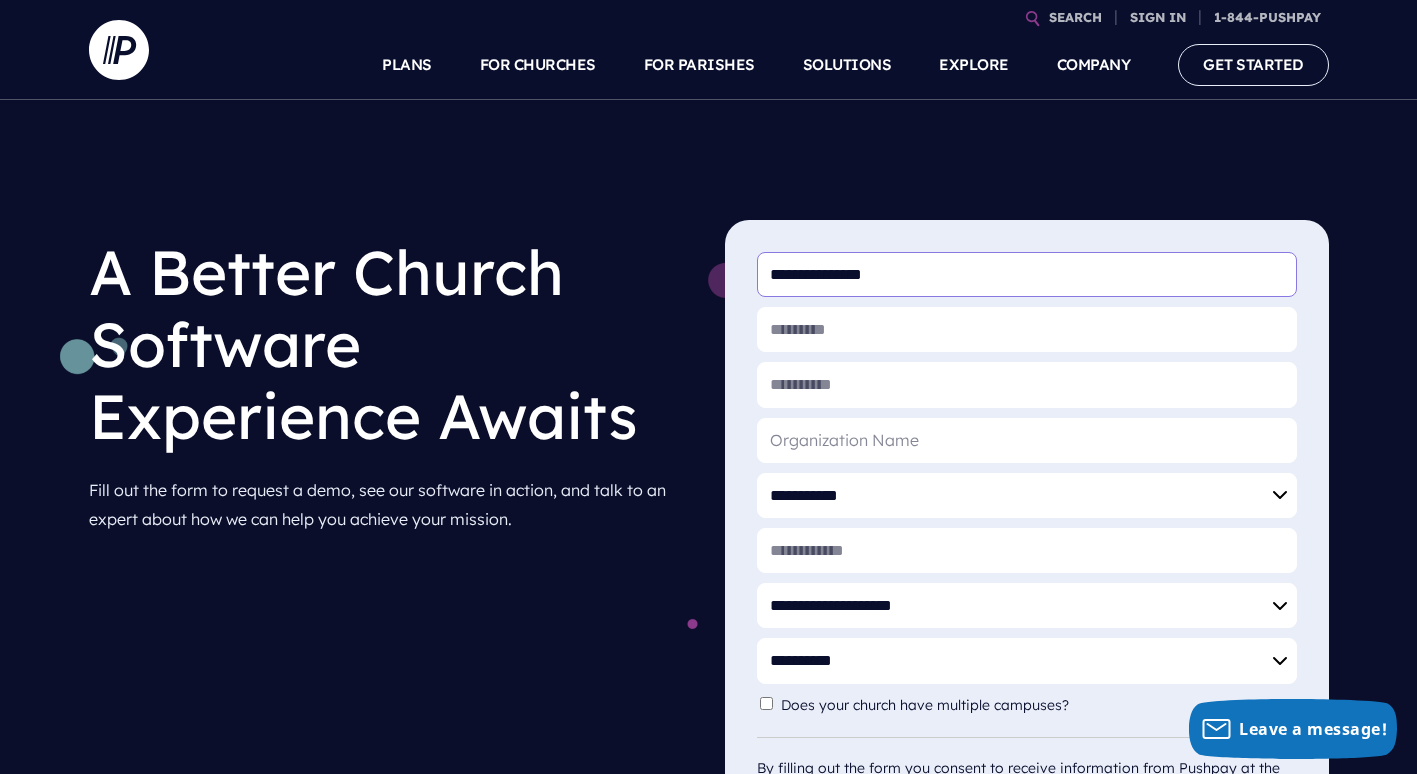 type on "**********" 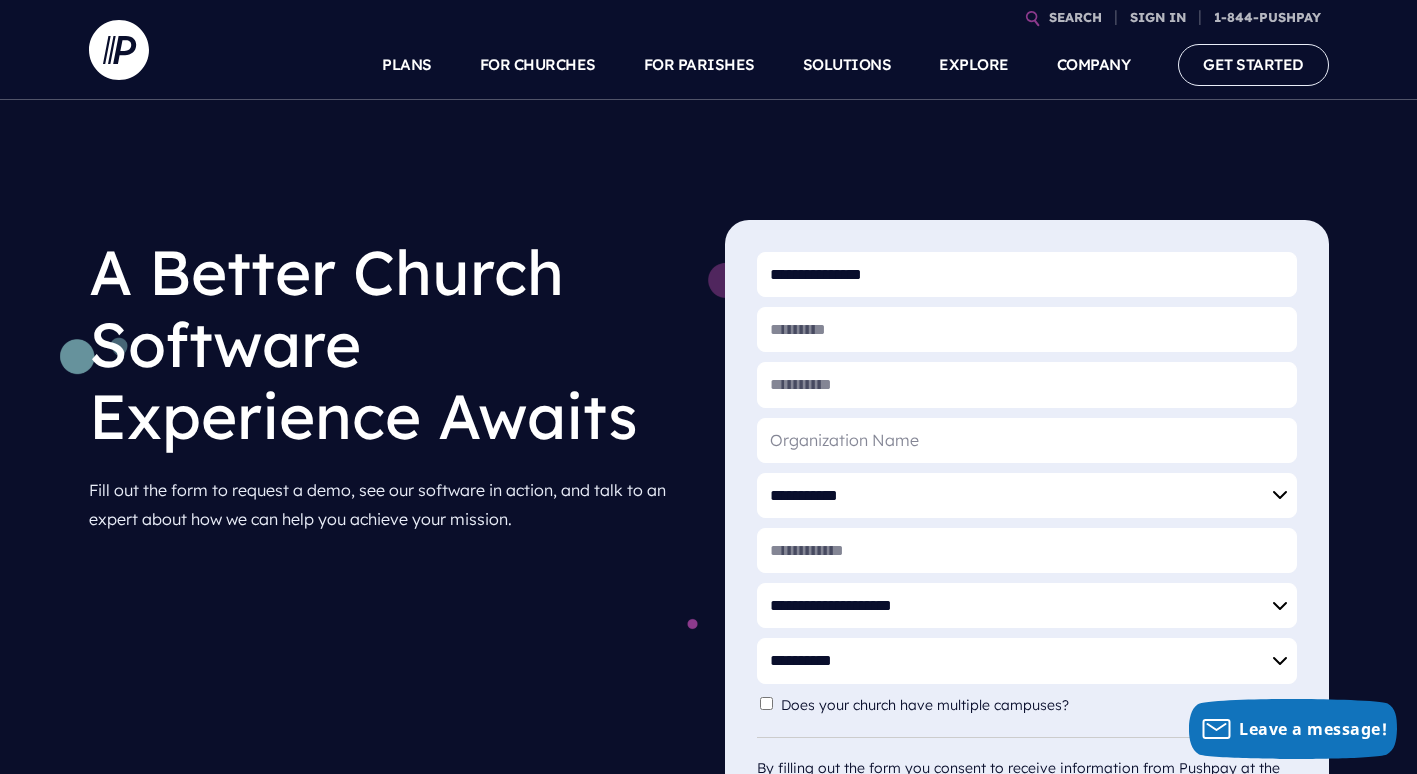 click on "**********" at bounding box center (1027, 569) 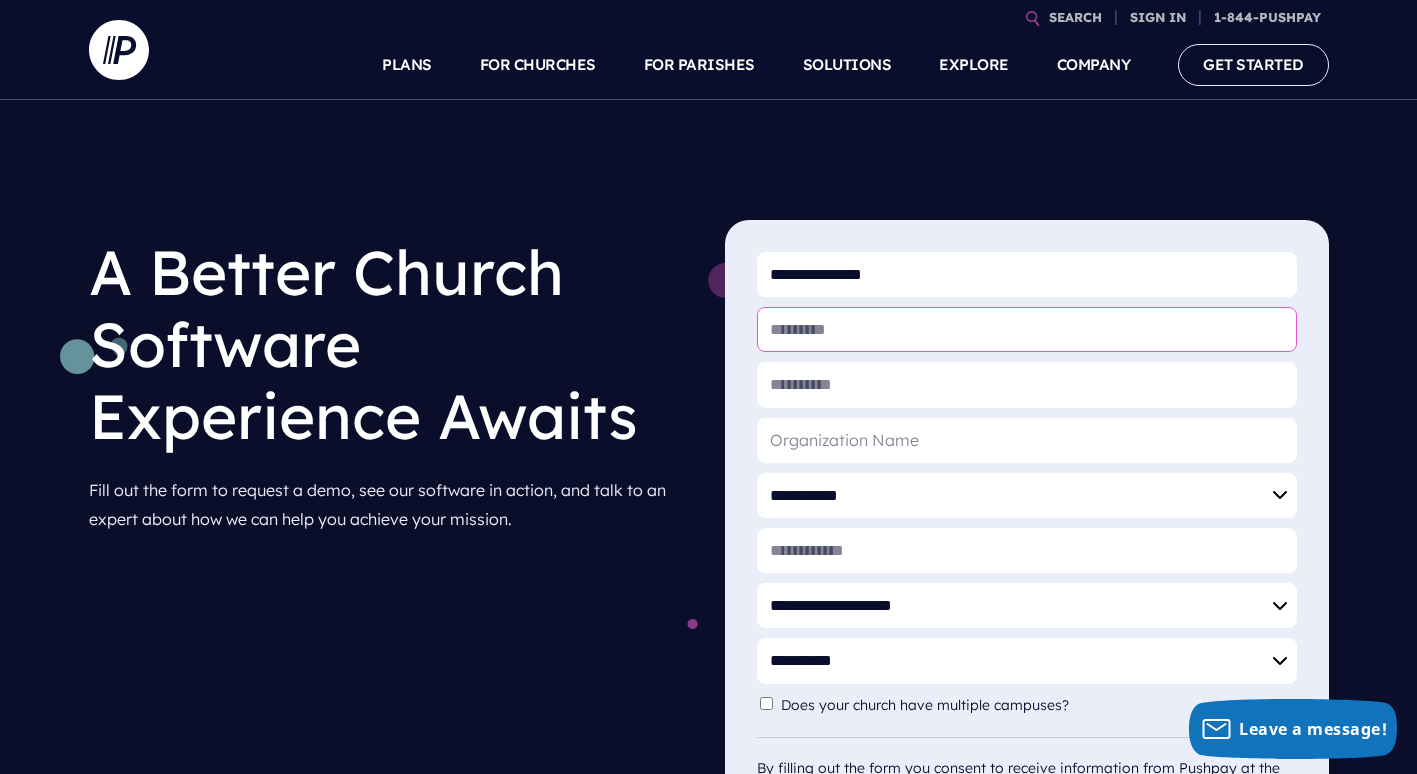 click on "* Last Name" at bounding box center [1027, 329] 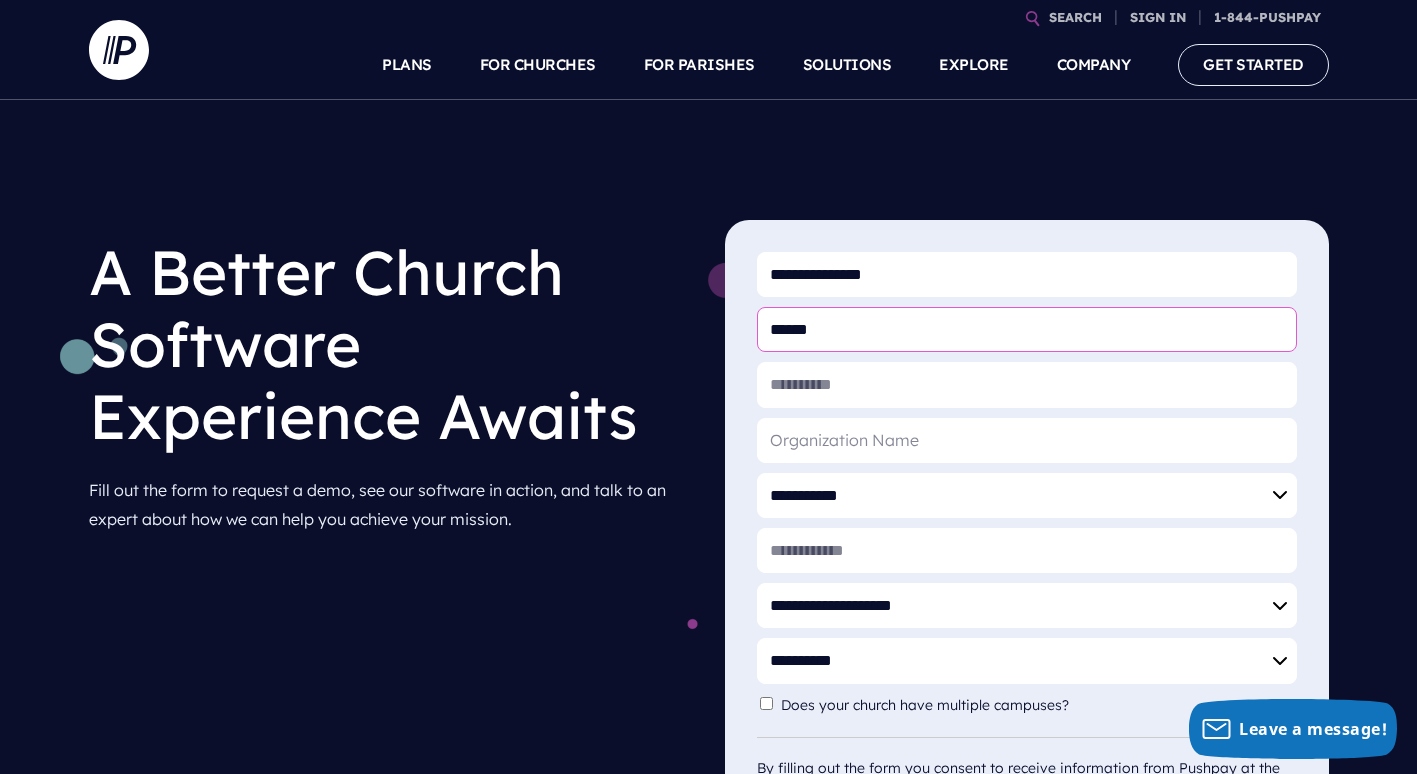 type on "**********" 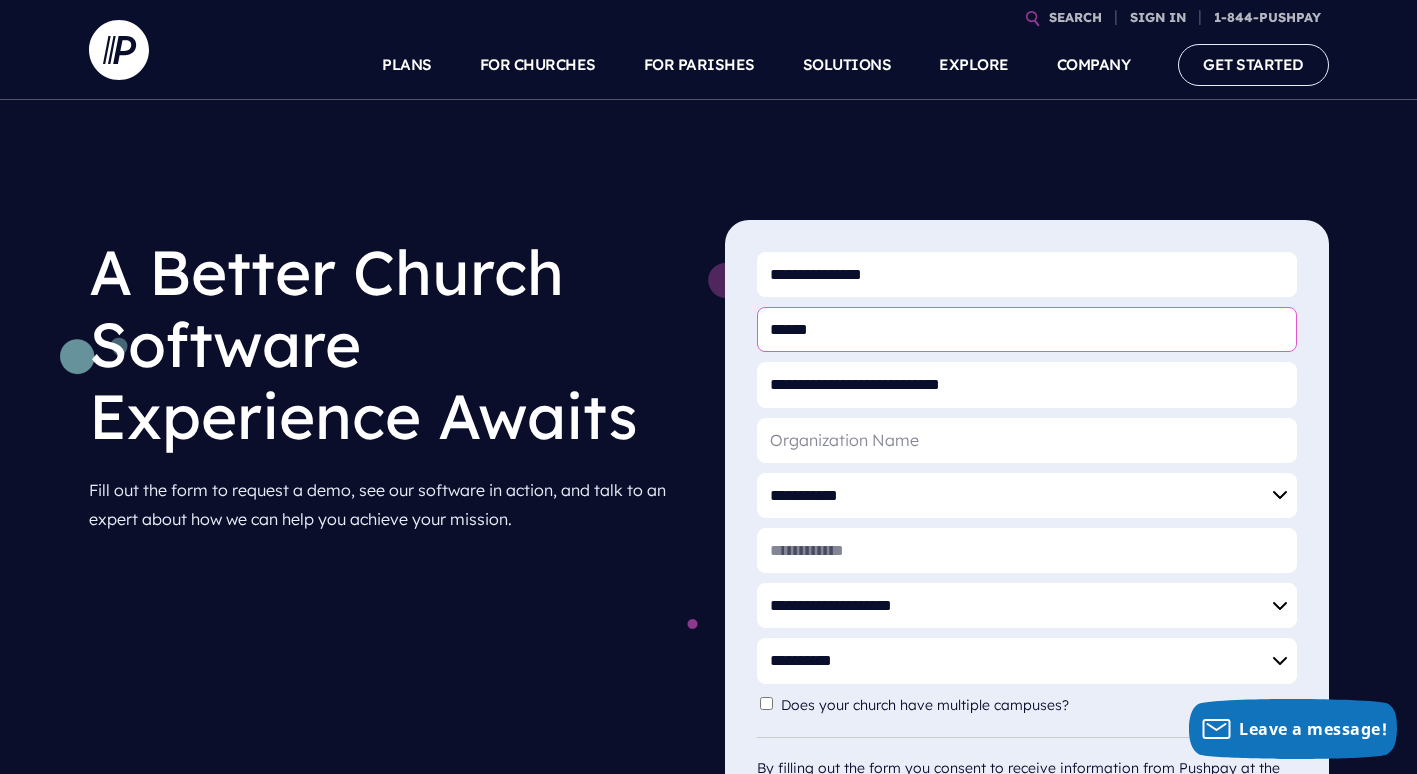 type on "Antioch Baptist Church" 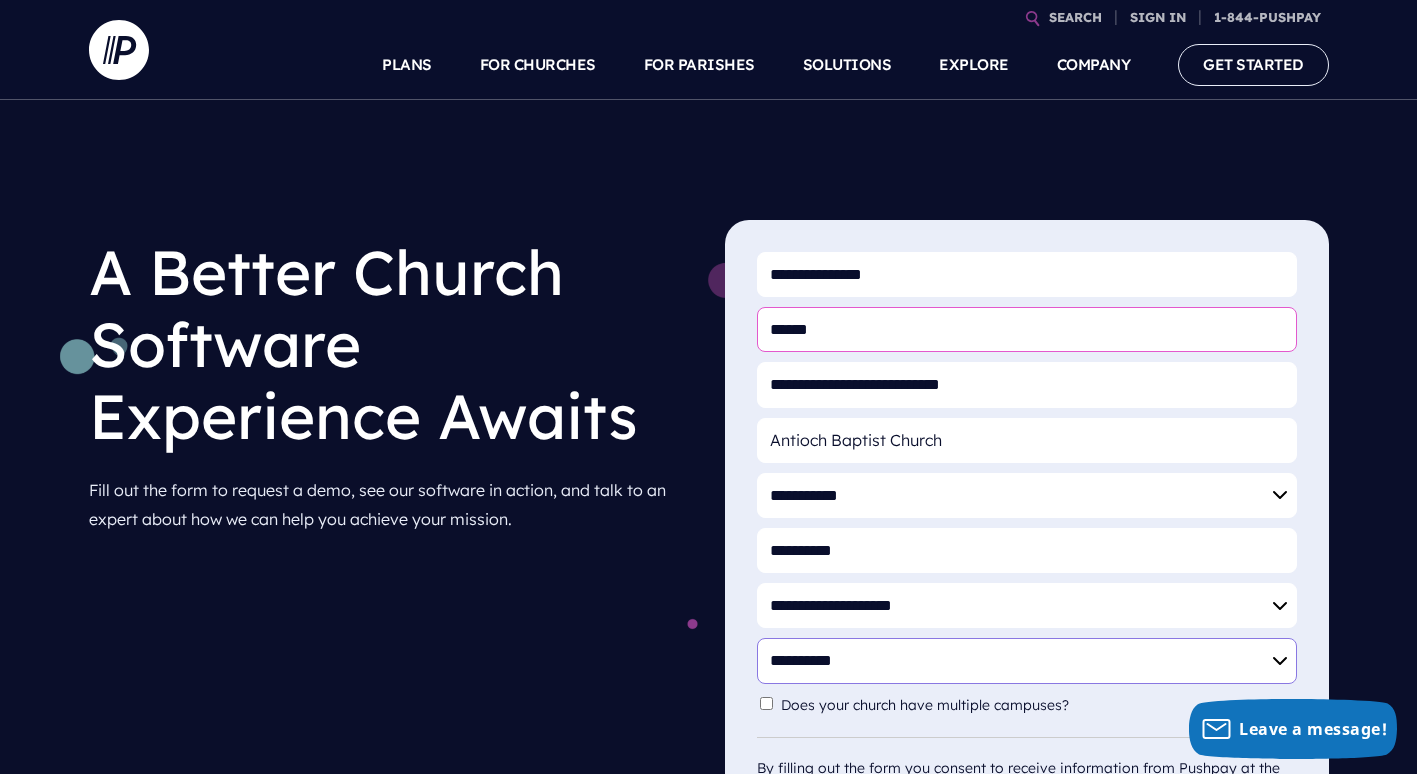 select on "**********" 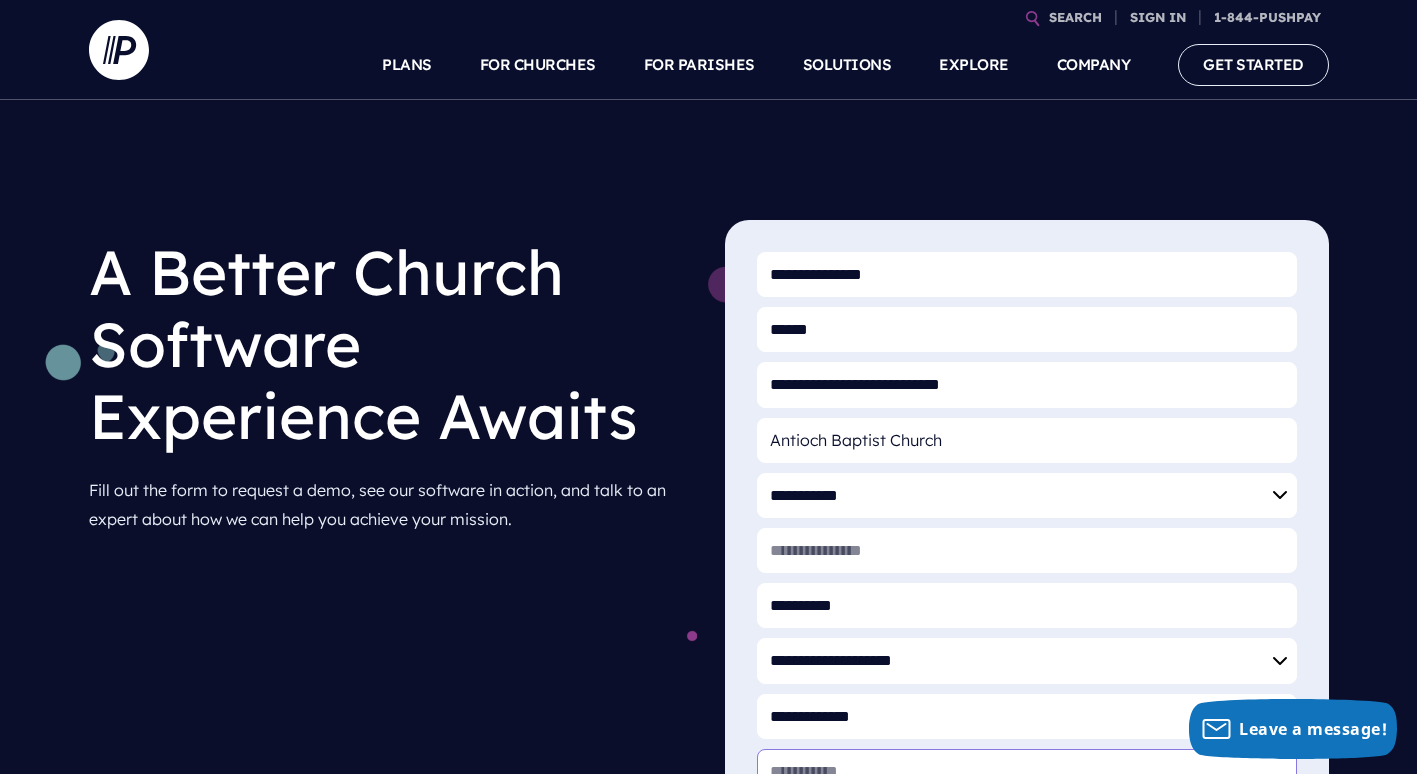 type on "*****" 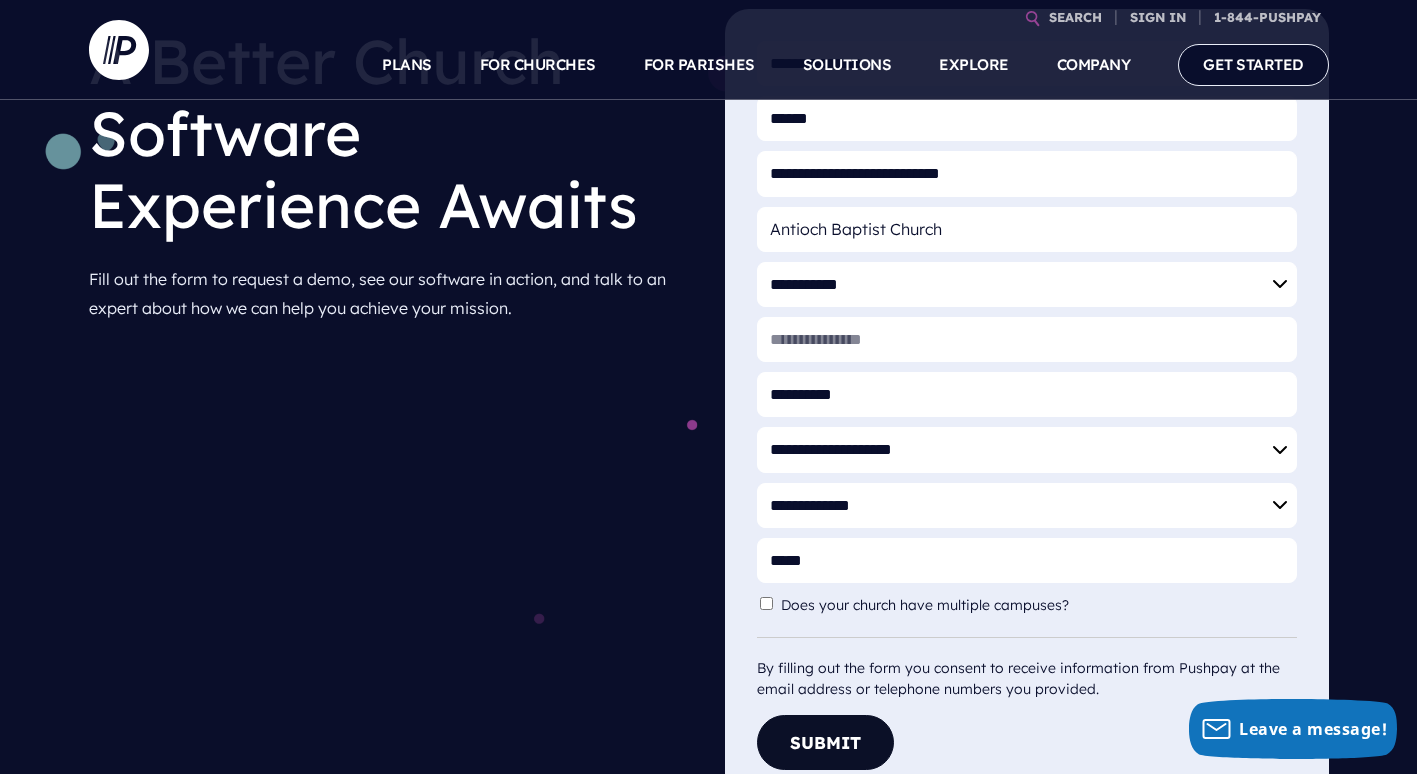 scroll, scrollTop: 221, scrollLeft: 0, axis: vertical 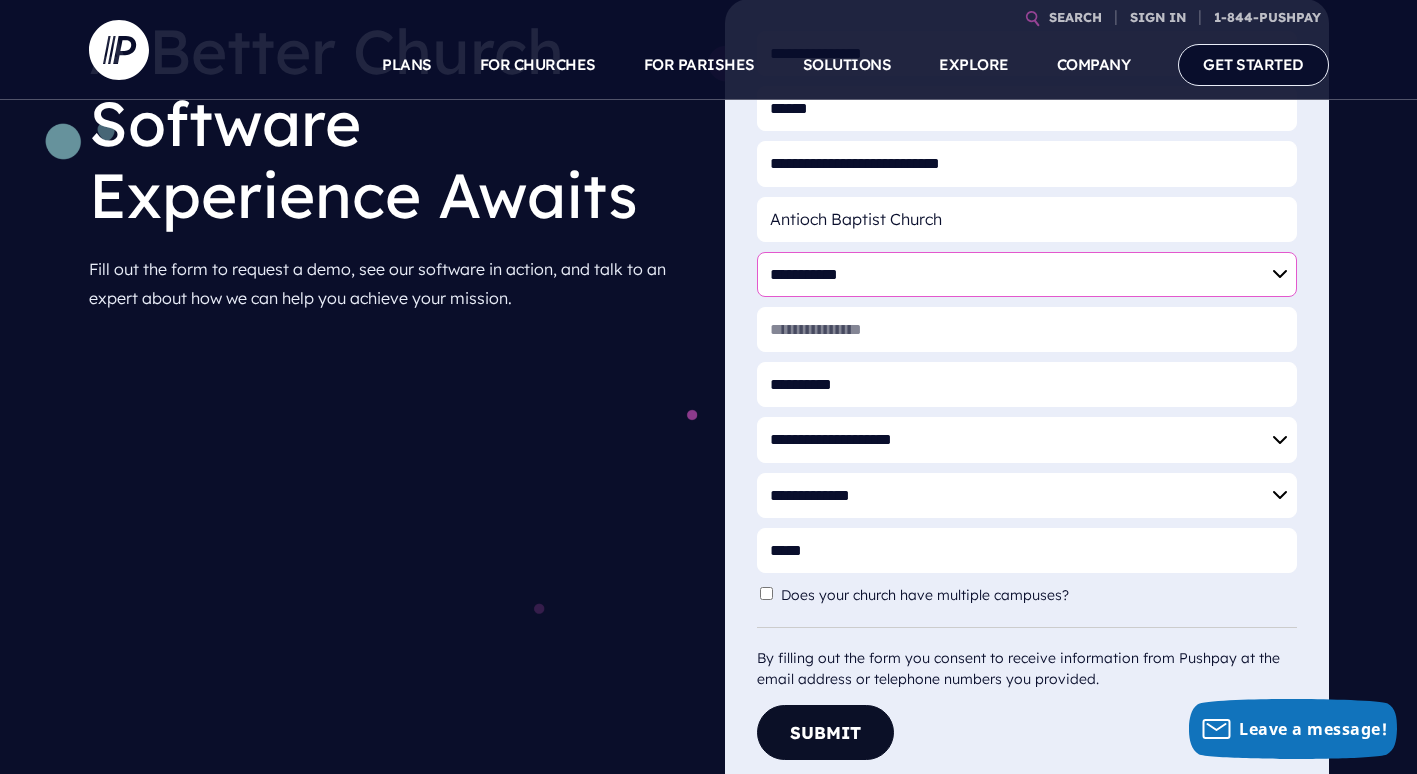 click on "**********" at bounding box center (1027, 274) 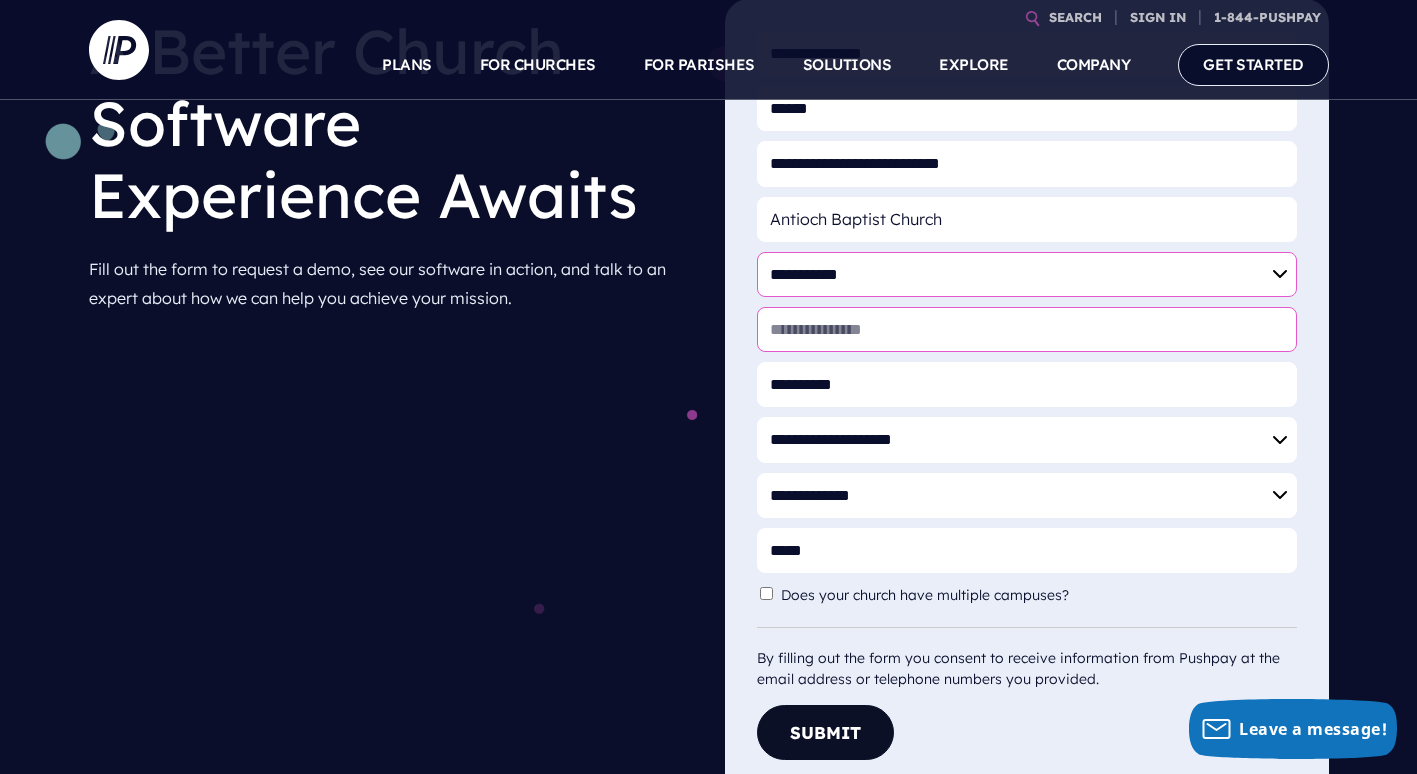 click on "* Website" at bounding box center (1027, 329) 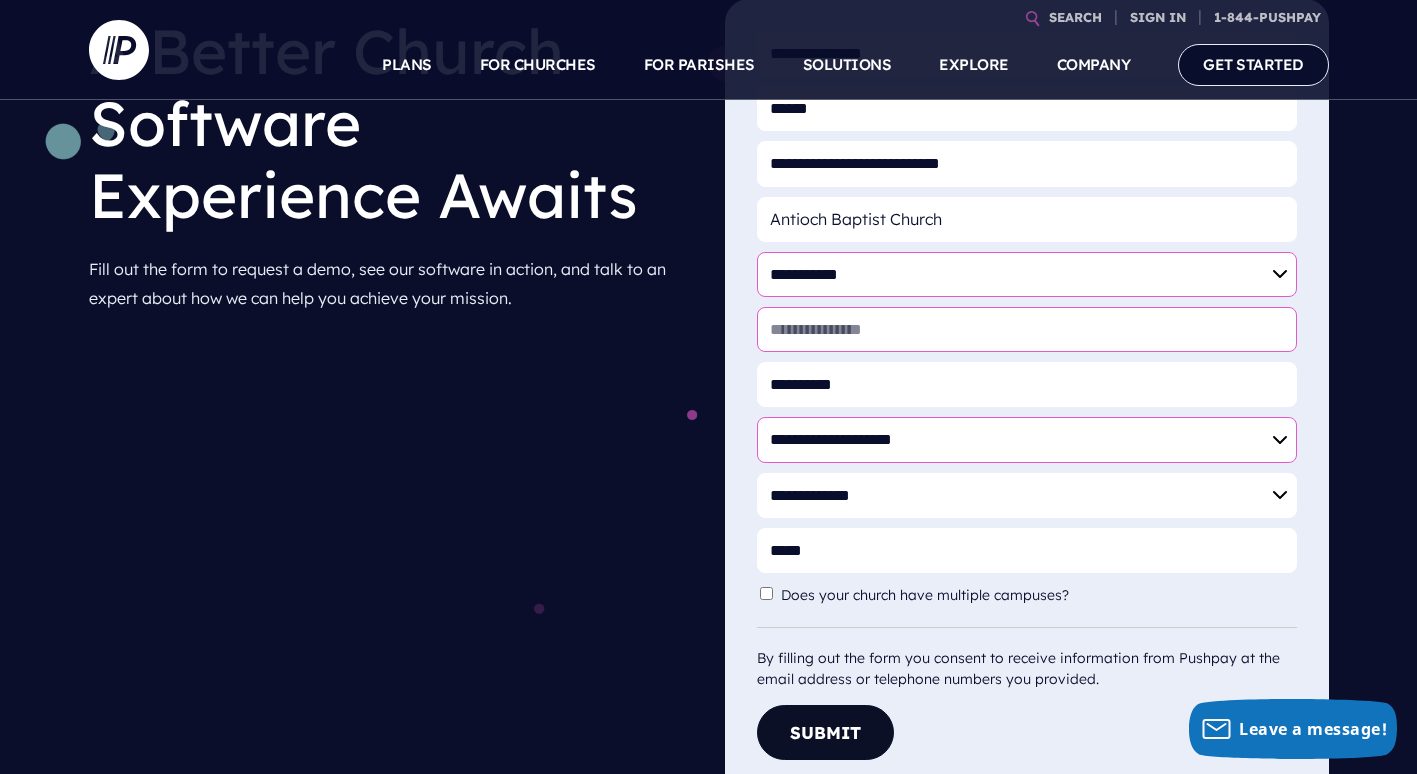 click on "**********" at bounding box center [1027, 439] 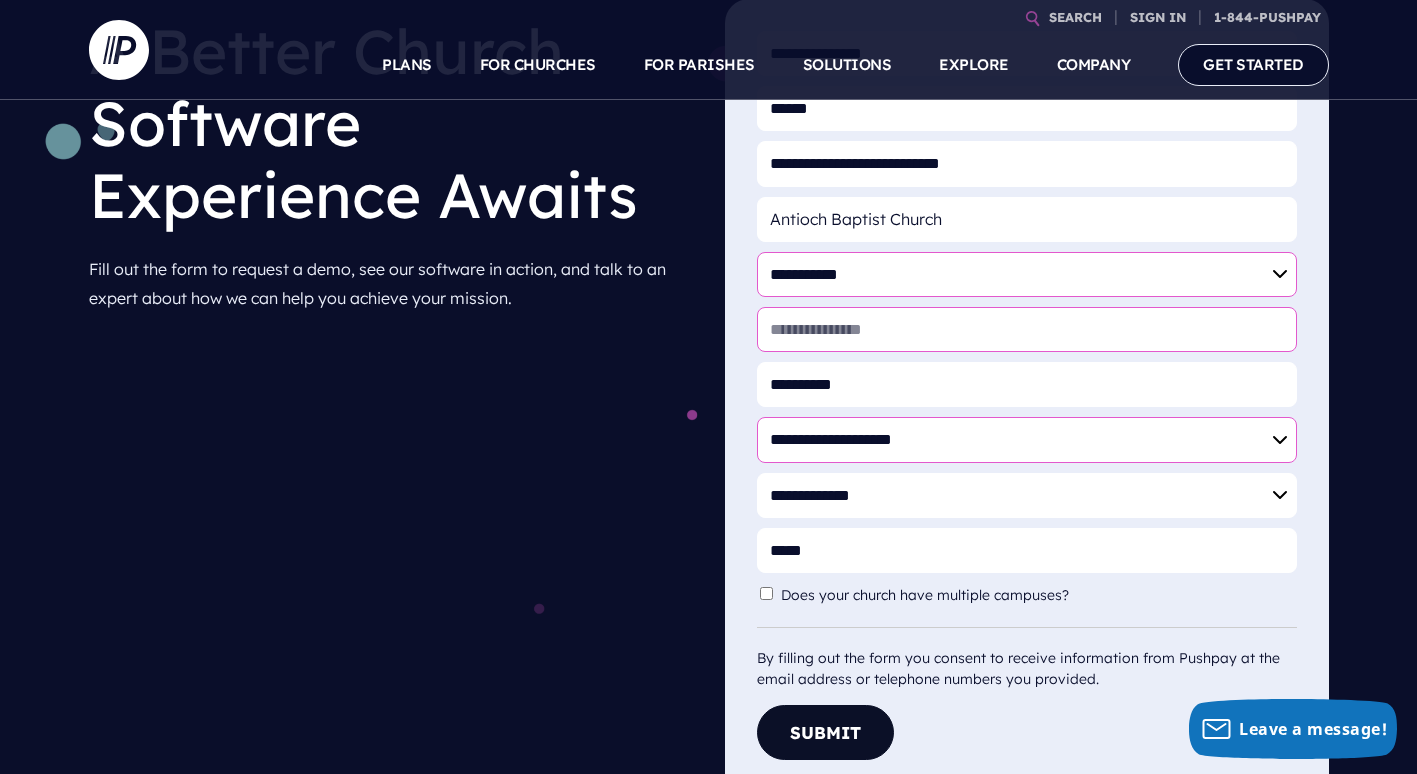 click on "**********" at bounding box center (708, 343) 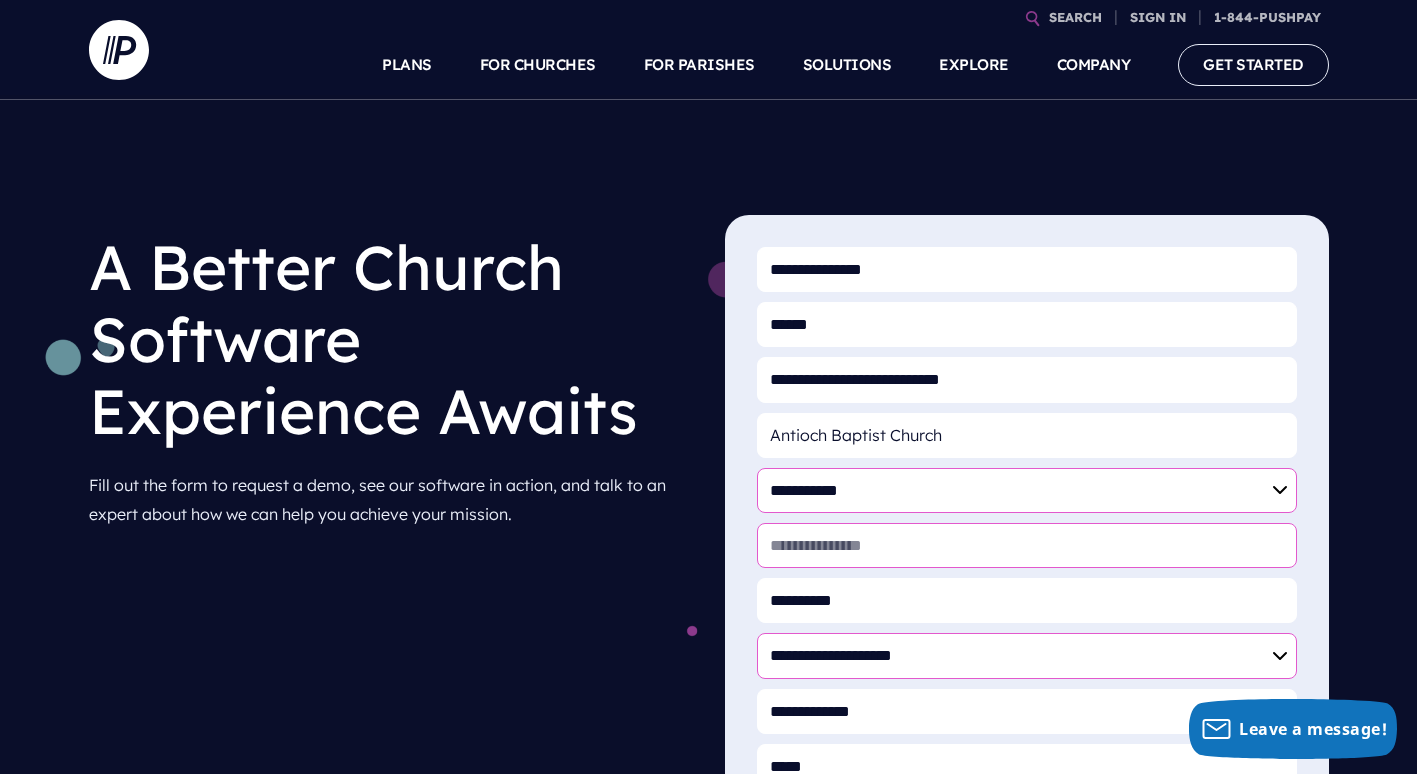 scroll, scrollTop: 0, scrollLeft: 0, axis: both 